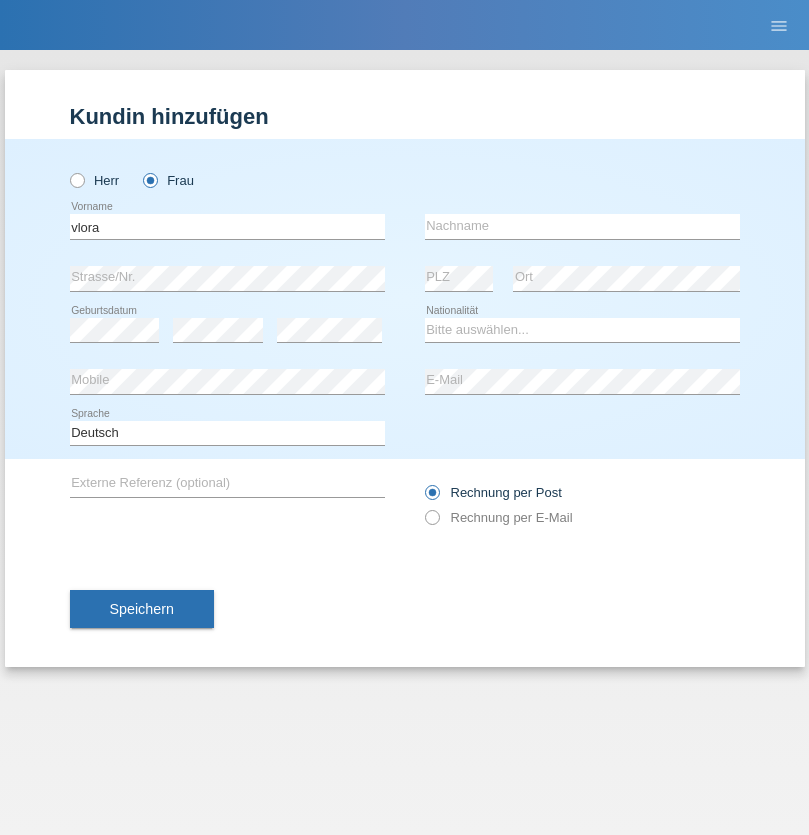 scroll, scrollTop: 0, scrollLeft: 0, axis: both 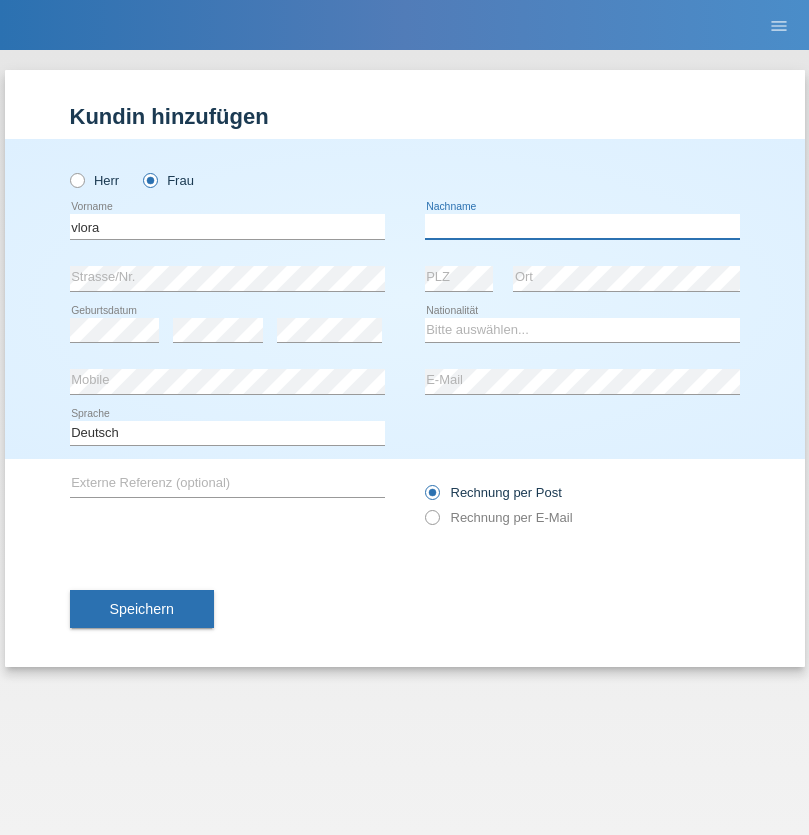 click at bounding box center [582, 226] 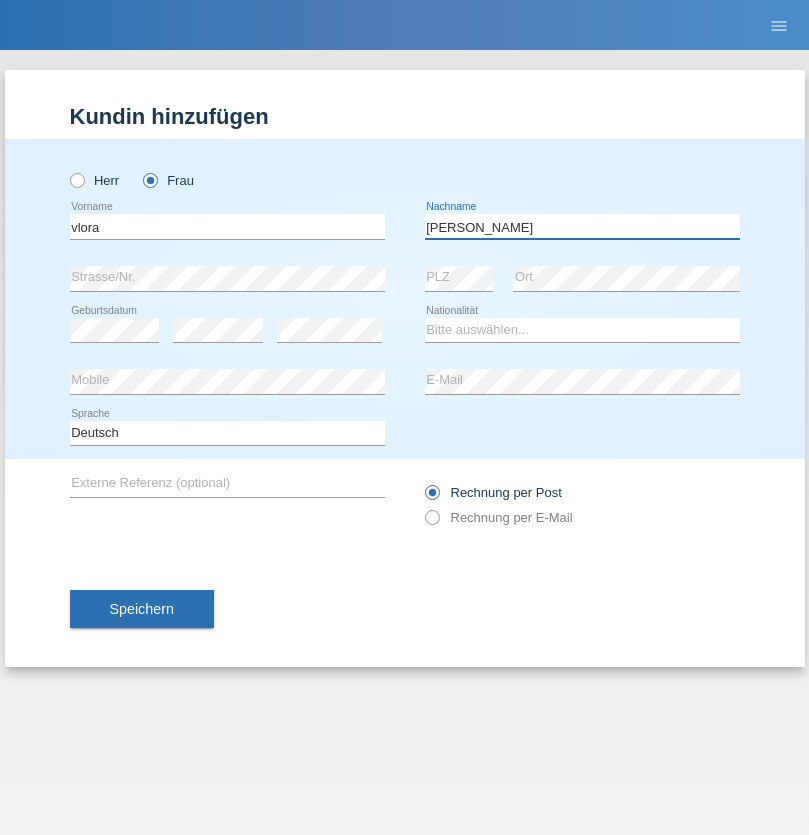 type on "hoxha" 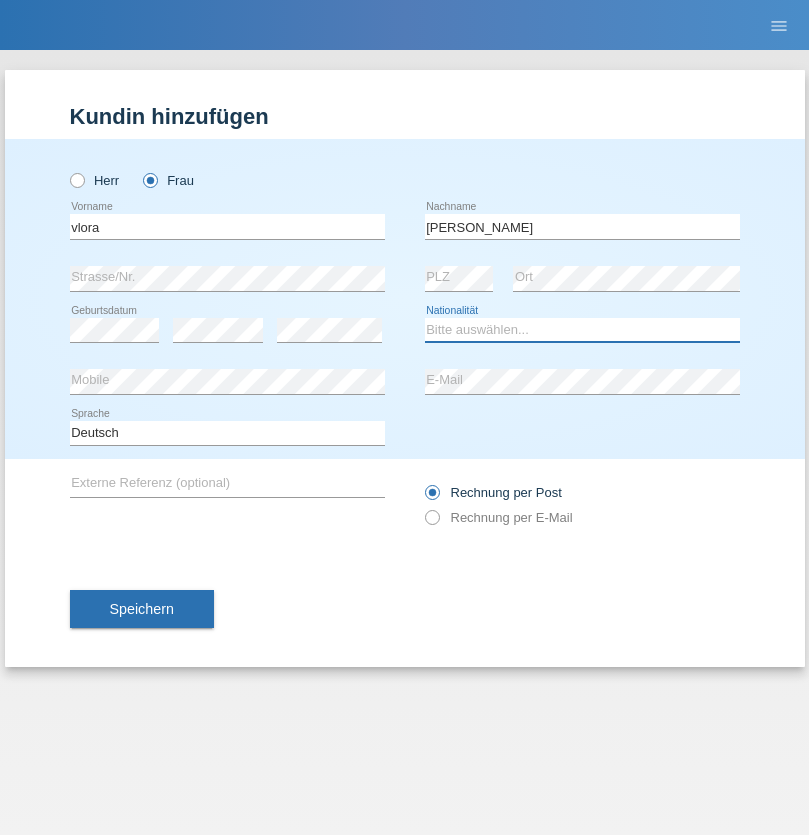 select on "XK" 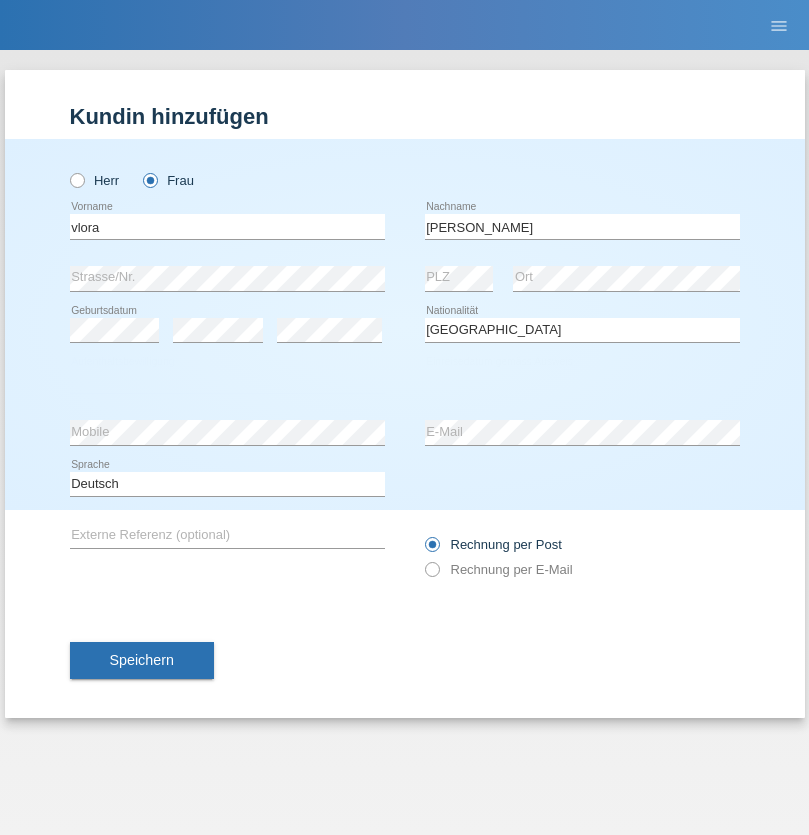 select on "C" 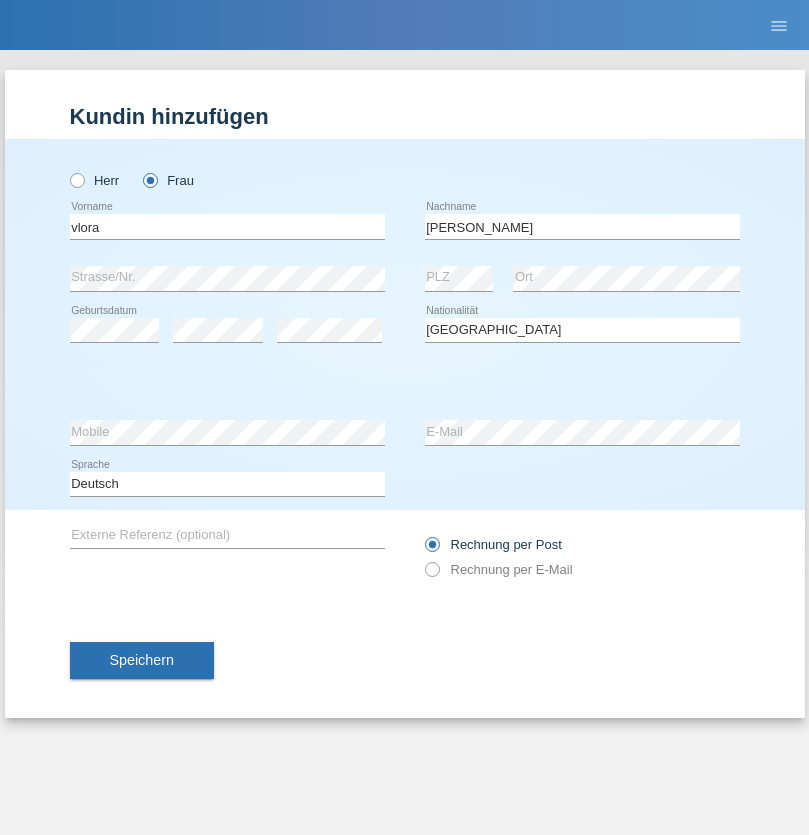 select on "05" 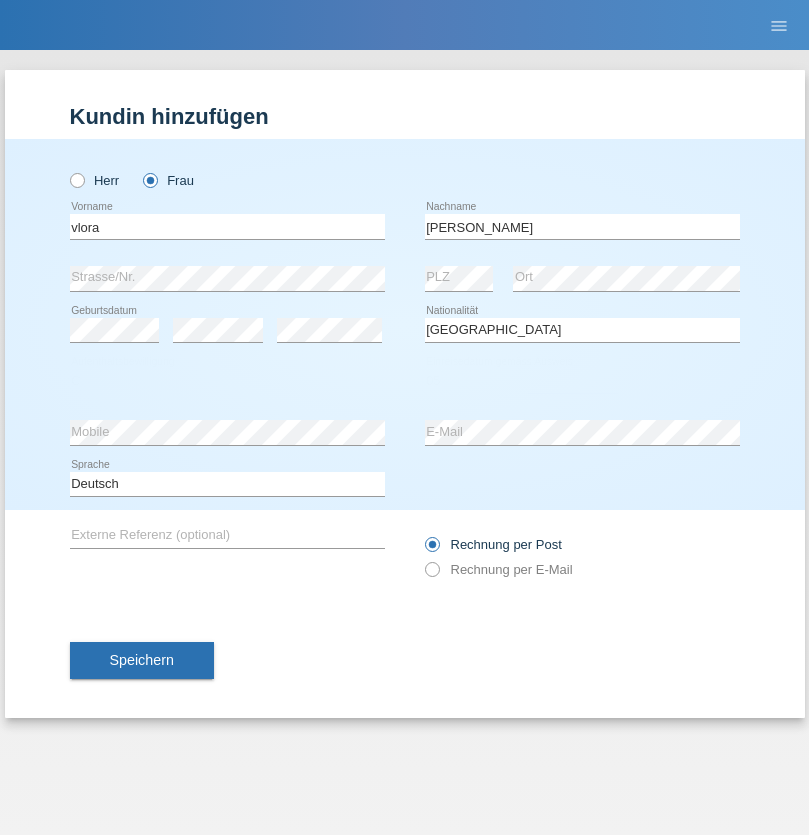 select on "06" 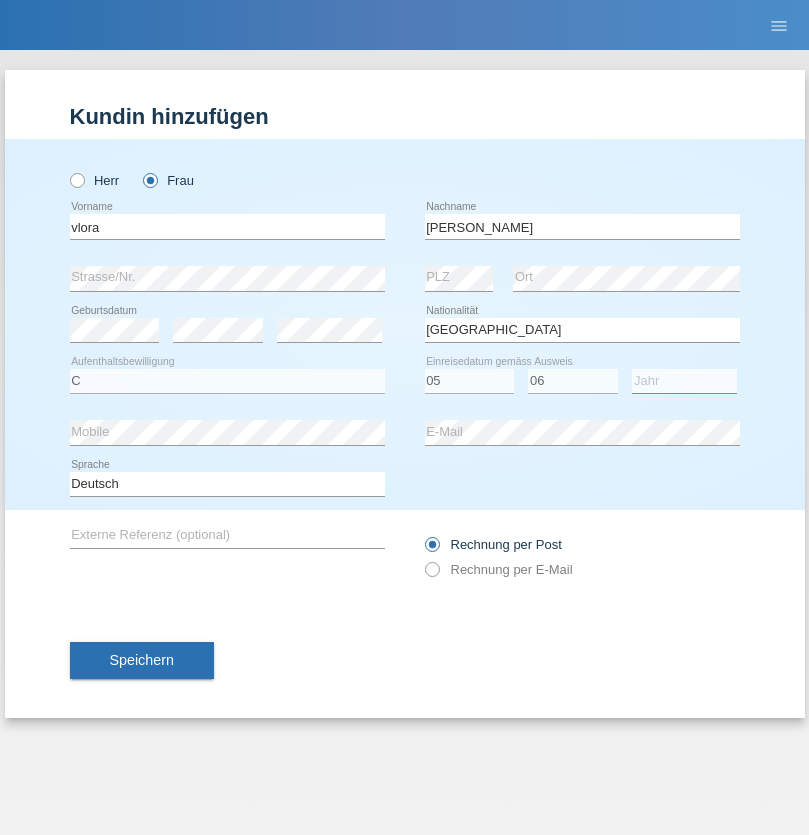 select on "2016" 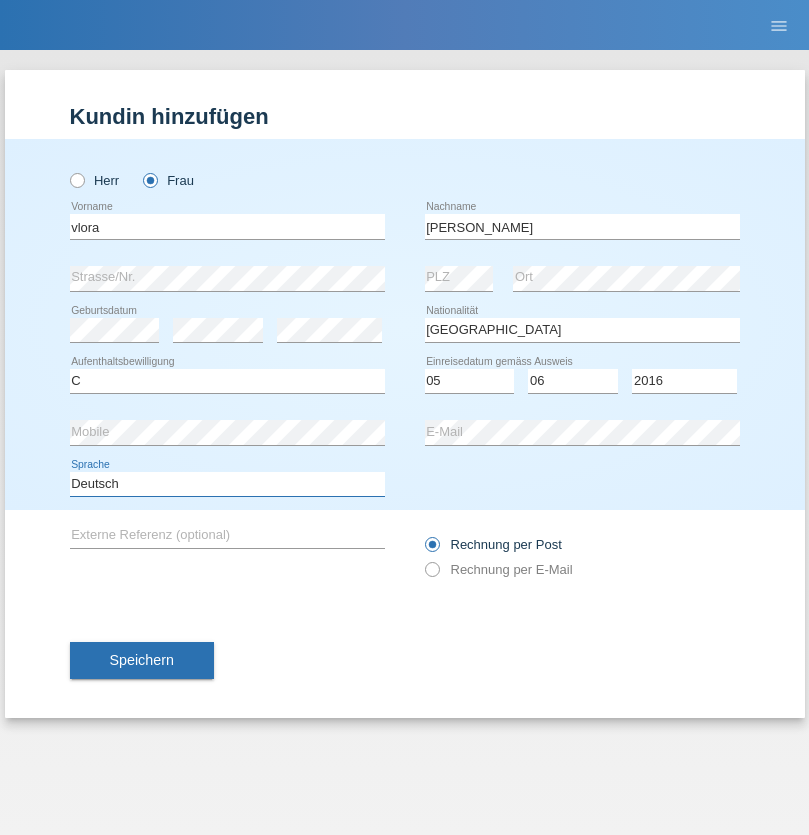 select on "en" 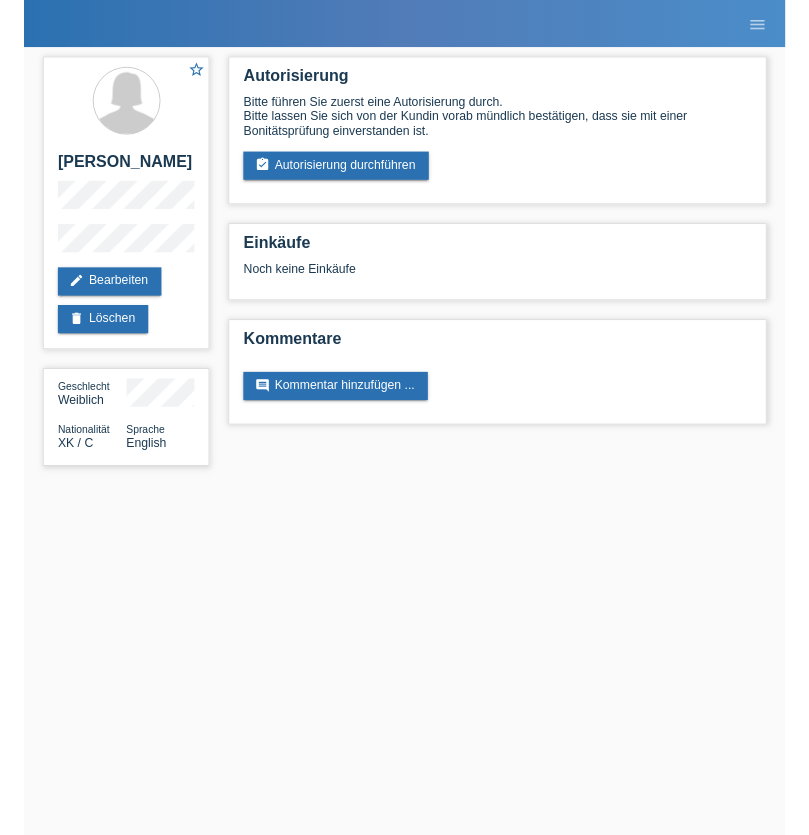 scroll, scrollTop: 0, scrollLeft: 0, axis: both 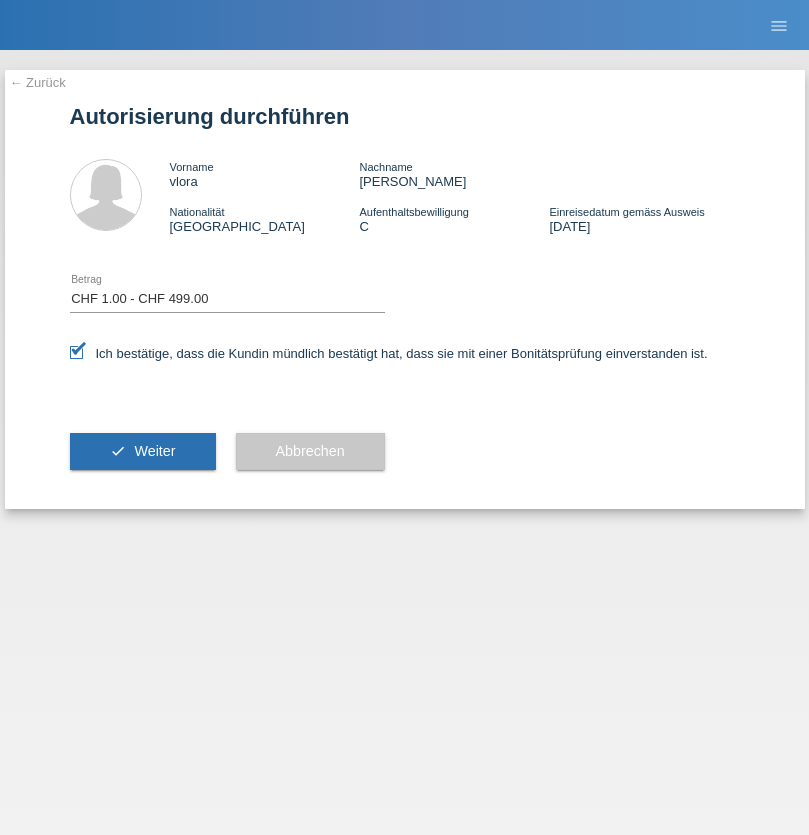 select on "1" 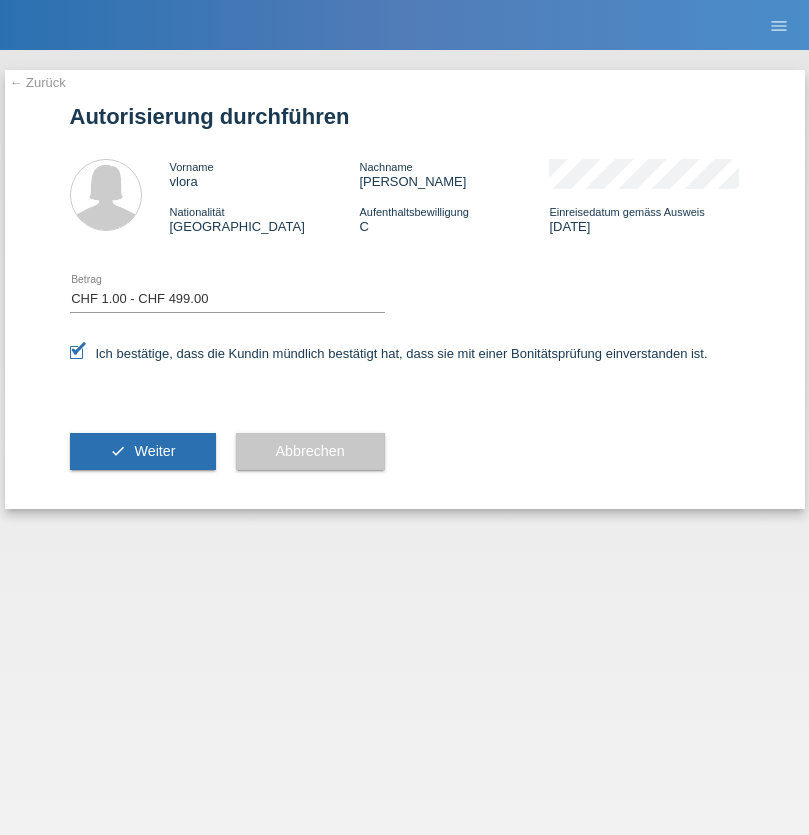 scroll, scrollTop: 0, scrollLeft: 0, axis: both 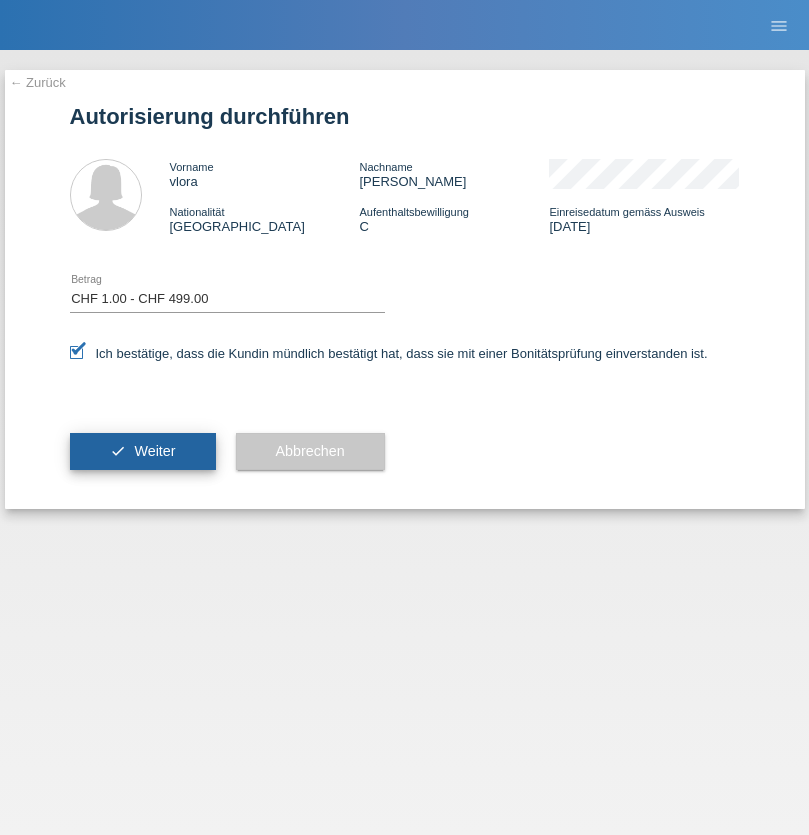 click on "Weiter" at bounding box center [154, 451] 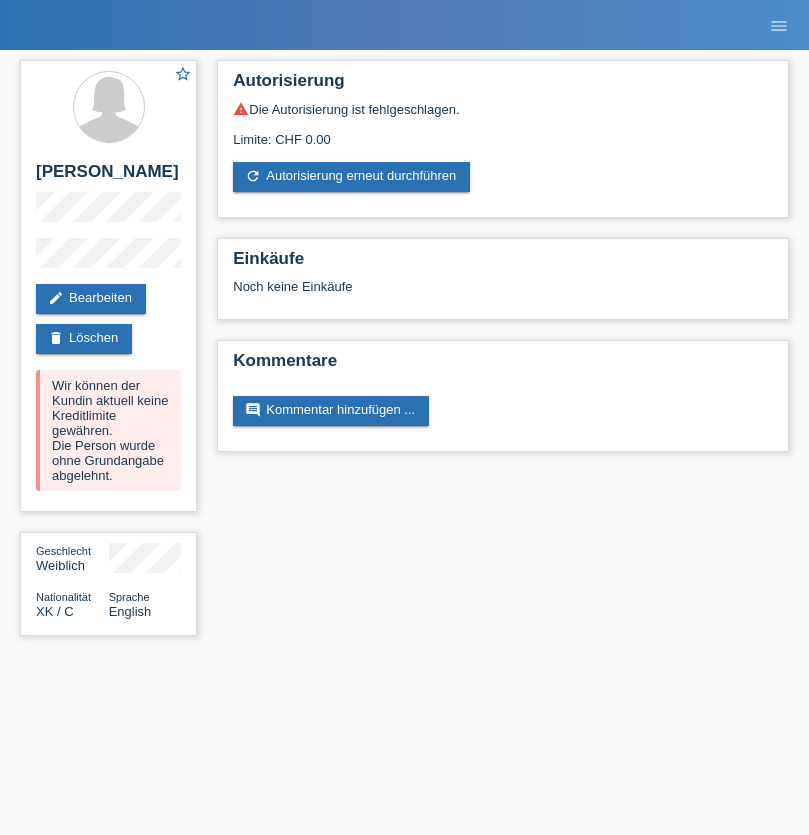 scroll, scrollTop: 0, scrollLeft: 0, axis: both 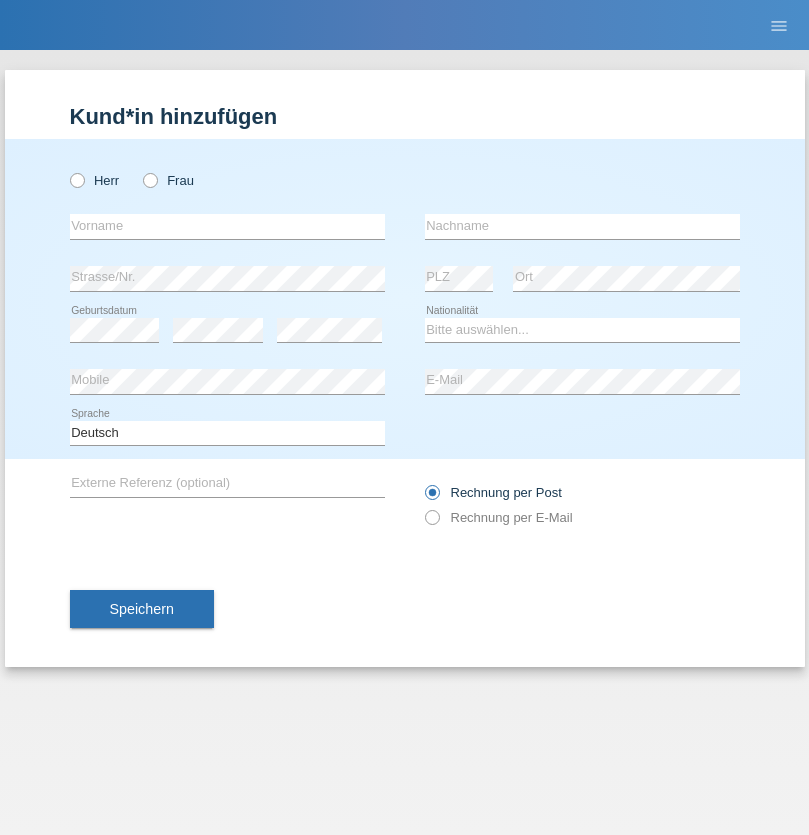 radio on "true" 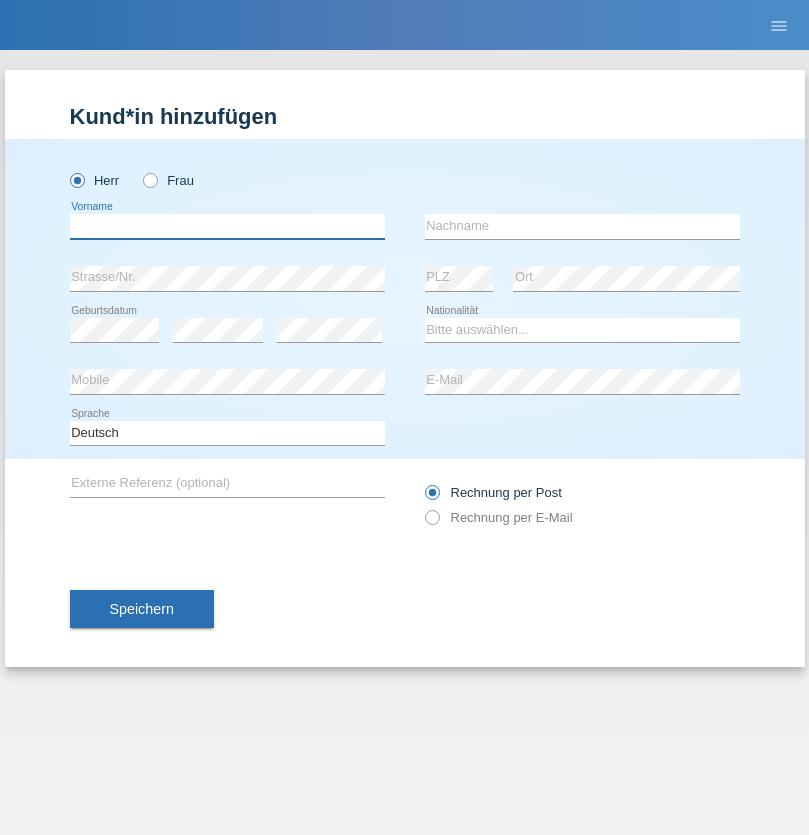 click at bounding box center (227, 226) 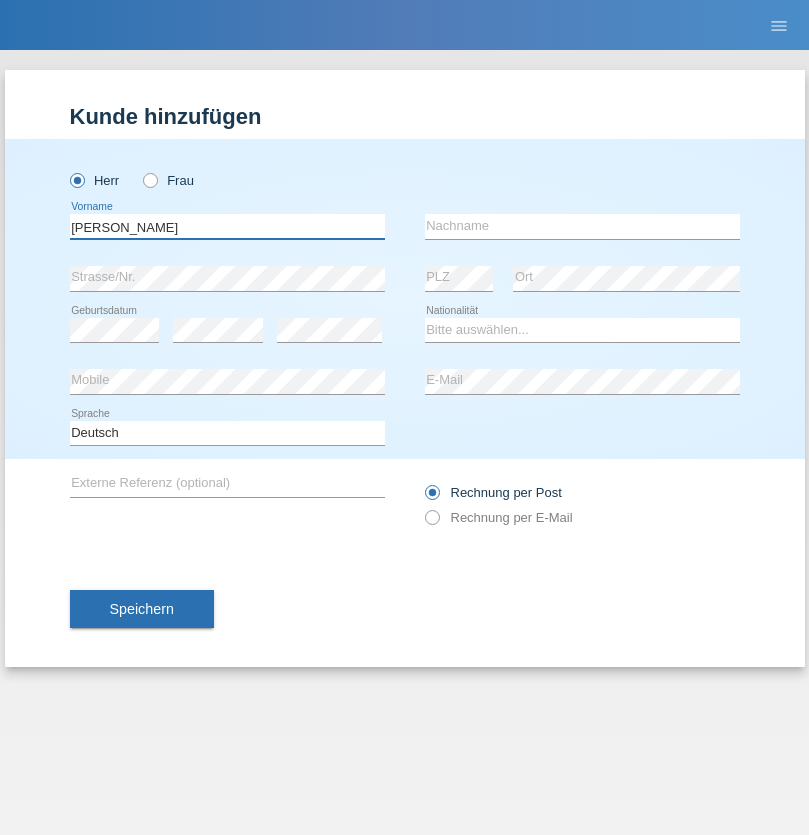 type on "Patrick" 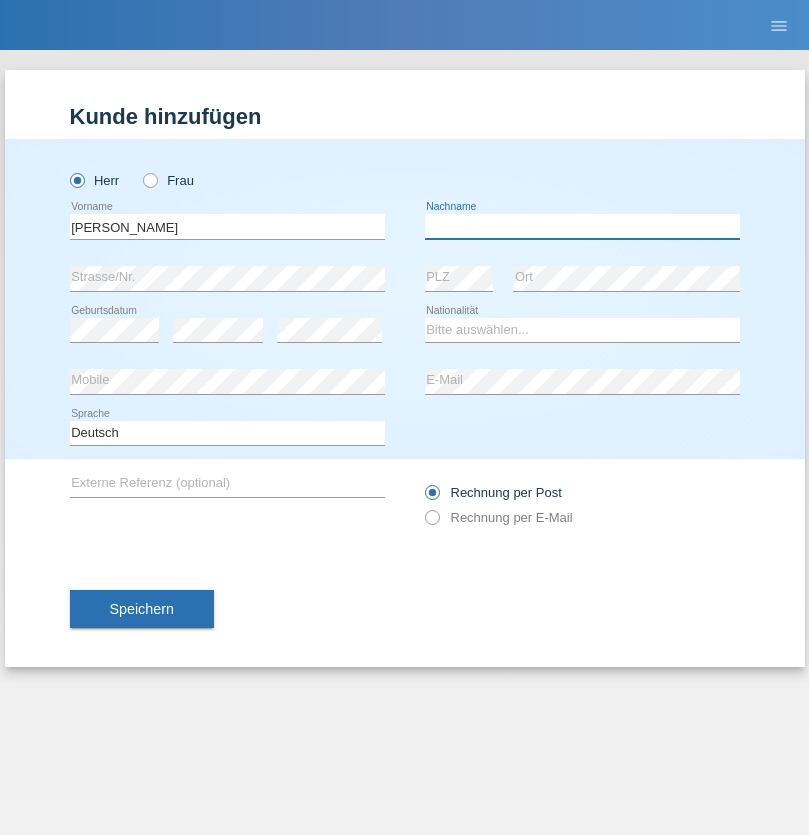 click at bounding box center (582, 226) 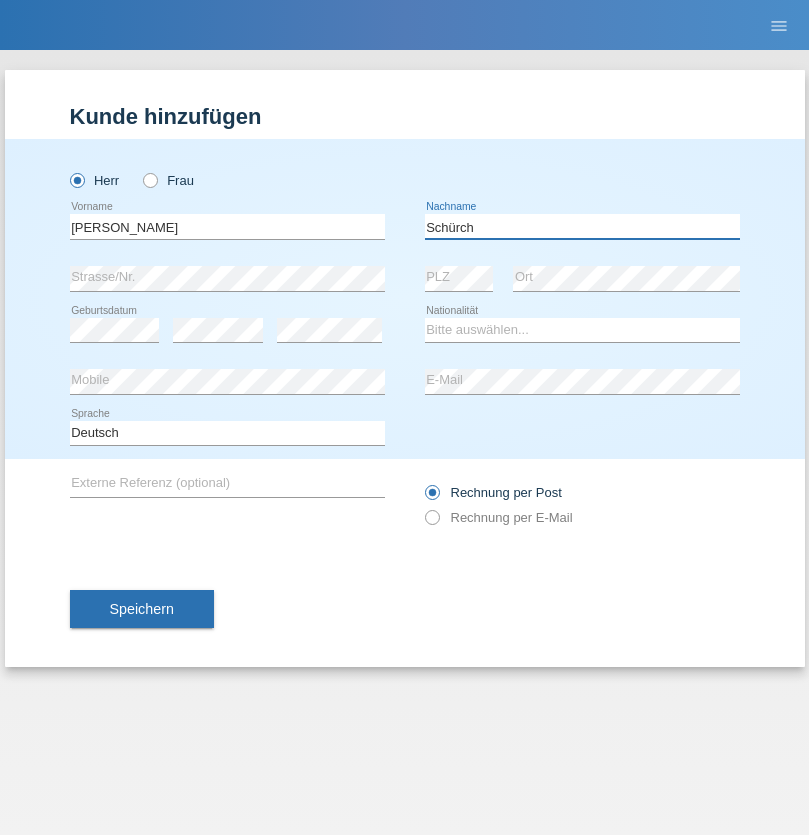 type on "Schürch" 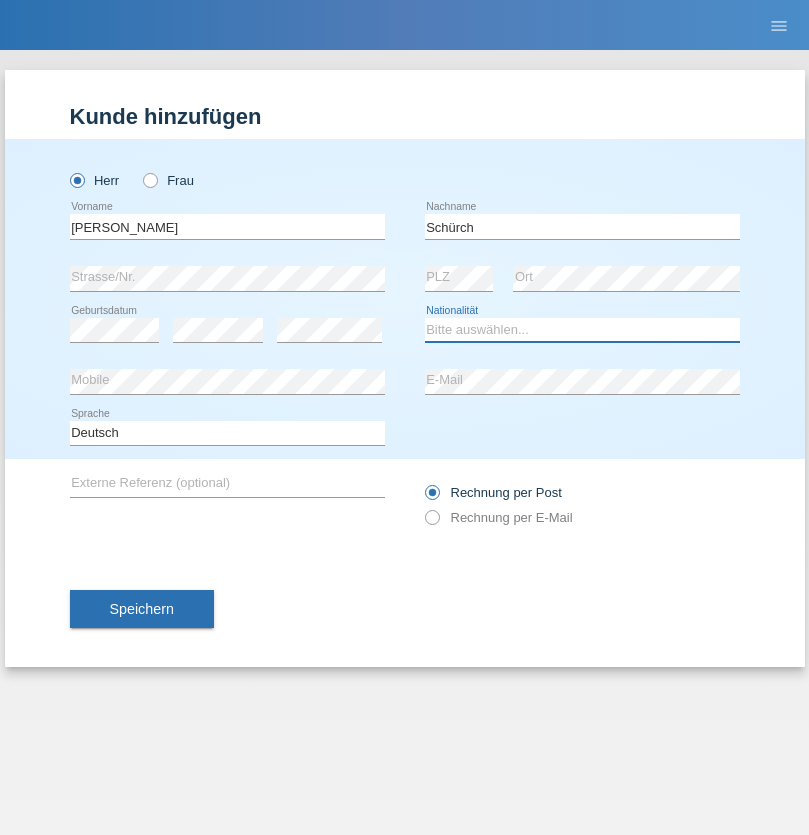 select on "CH" 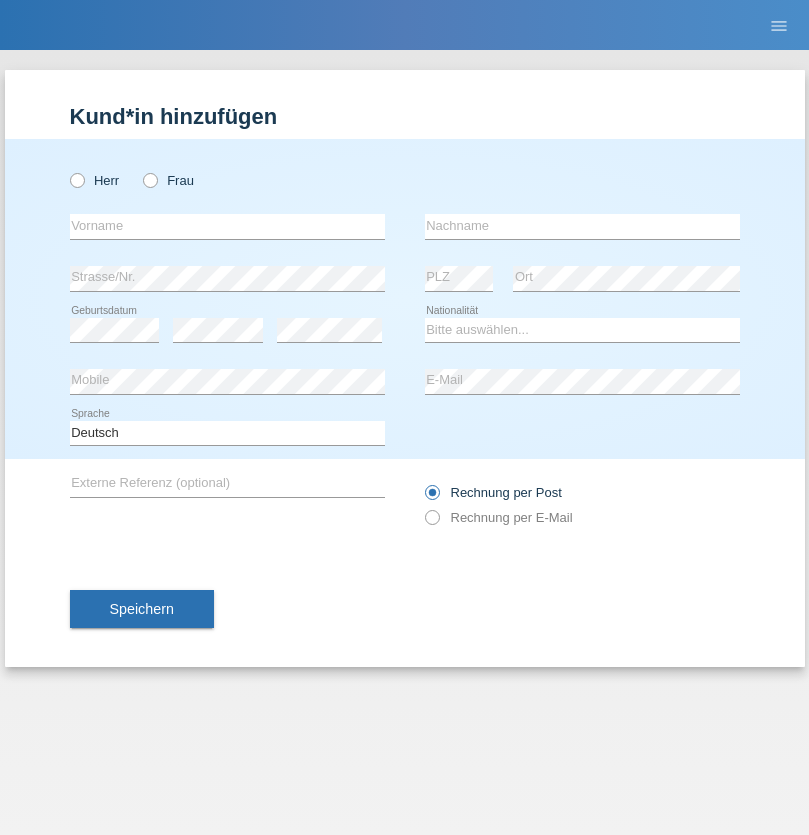 scroll, scrollTop: 0, scrollLeft: 0, axis: both 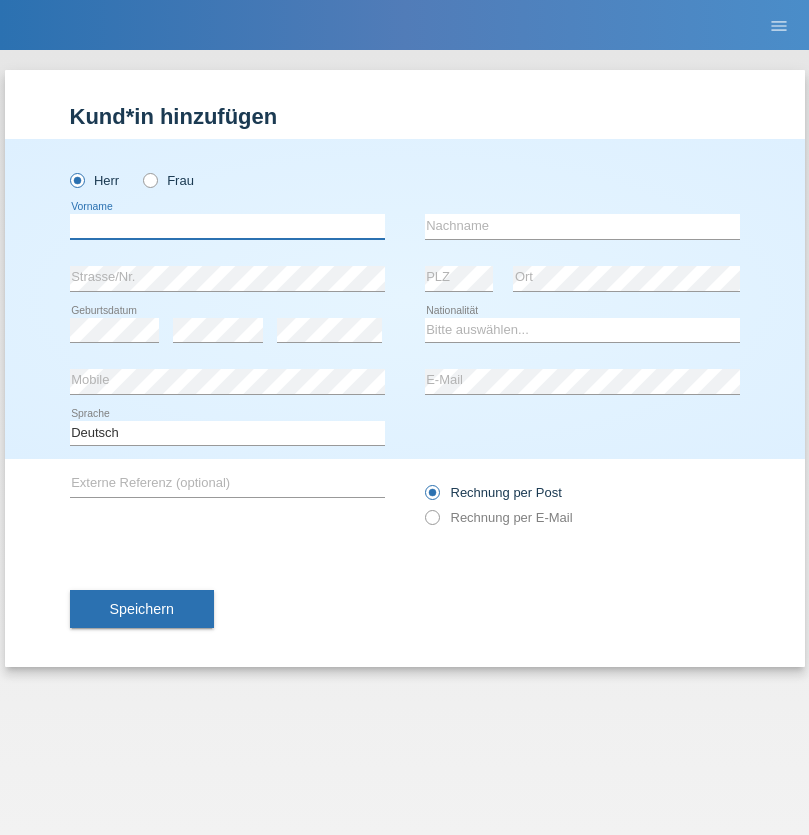 click at bounding box center (227, 226) 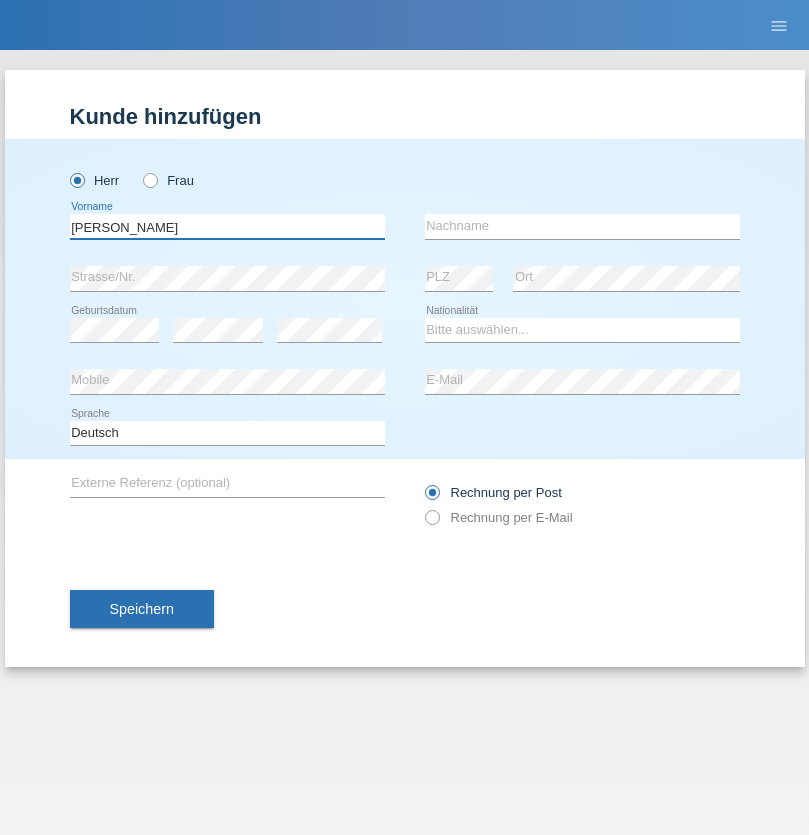 type on "[PERSON_NAME]" 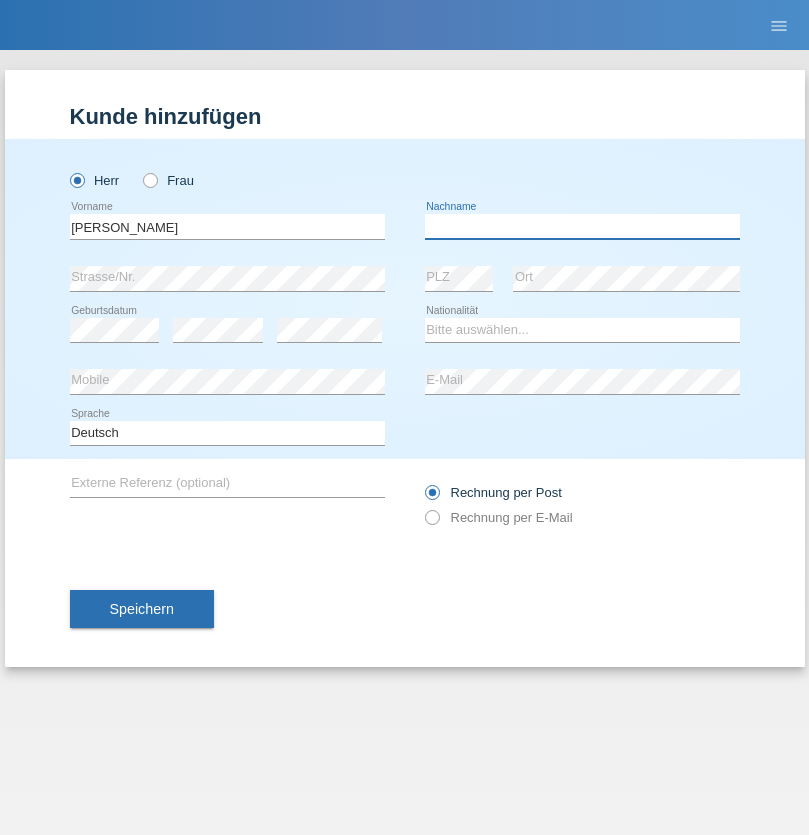 click at bounding box center (582, 226) 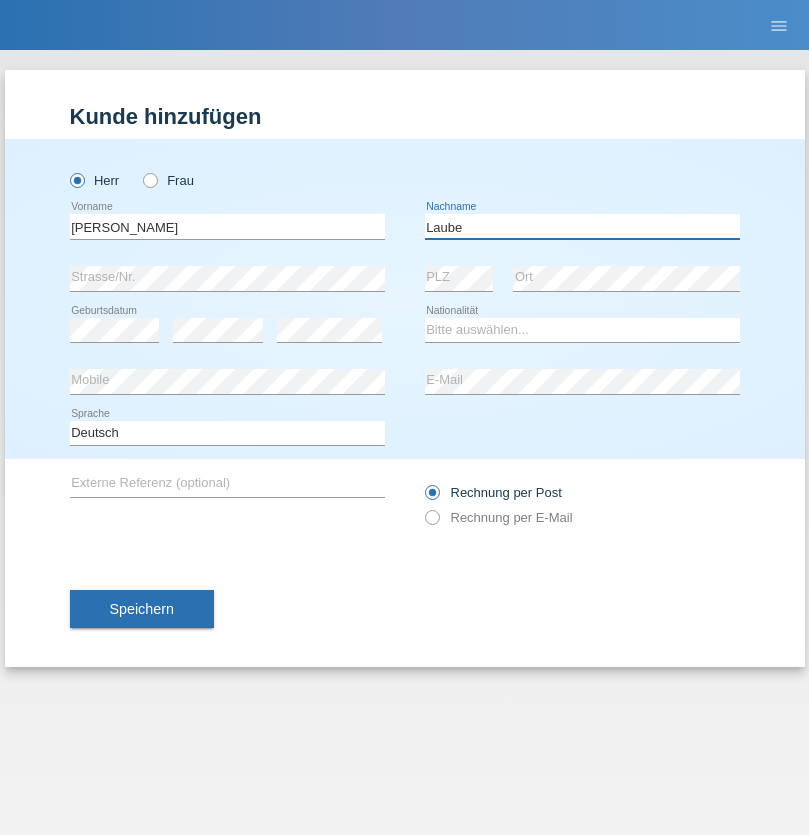 type on "Laube" 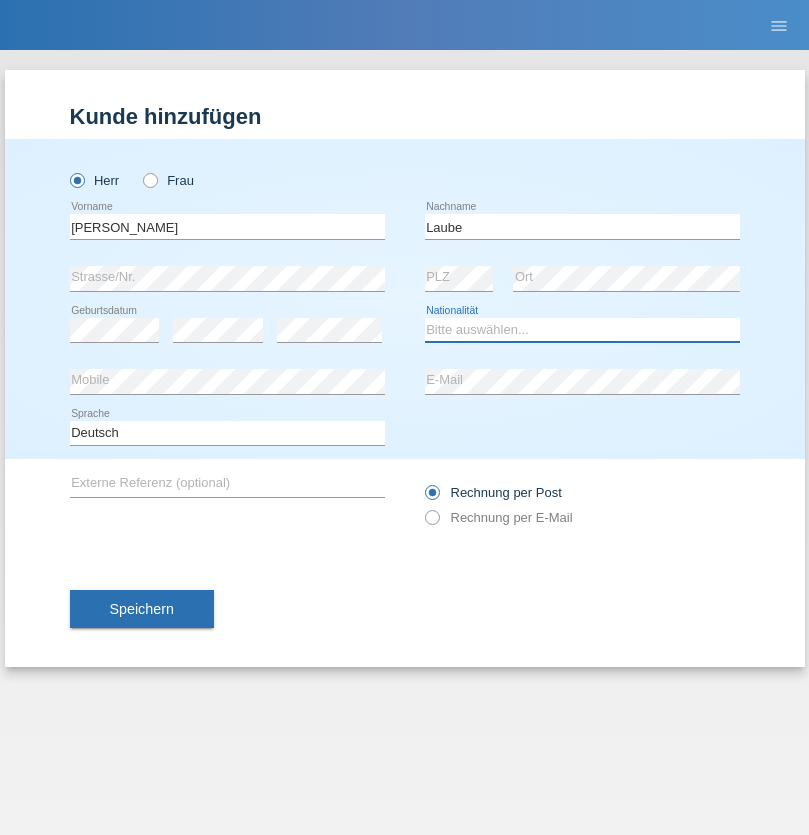select on "DE" 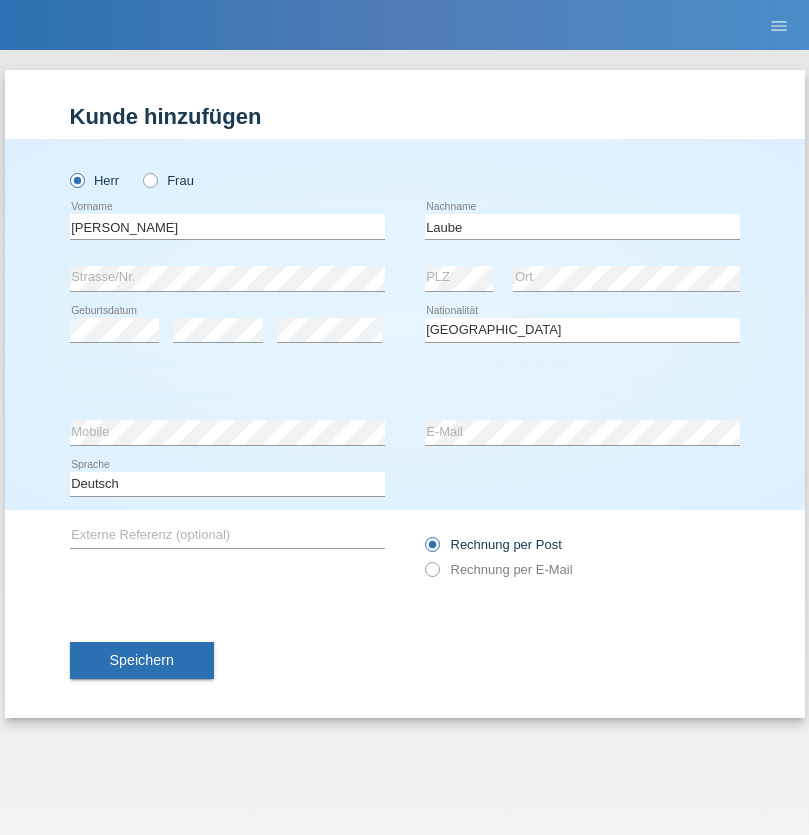 select on "C" 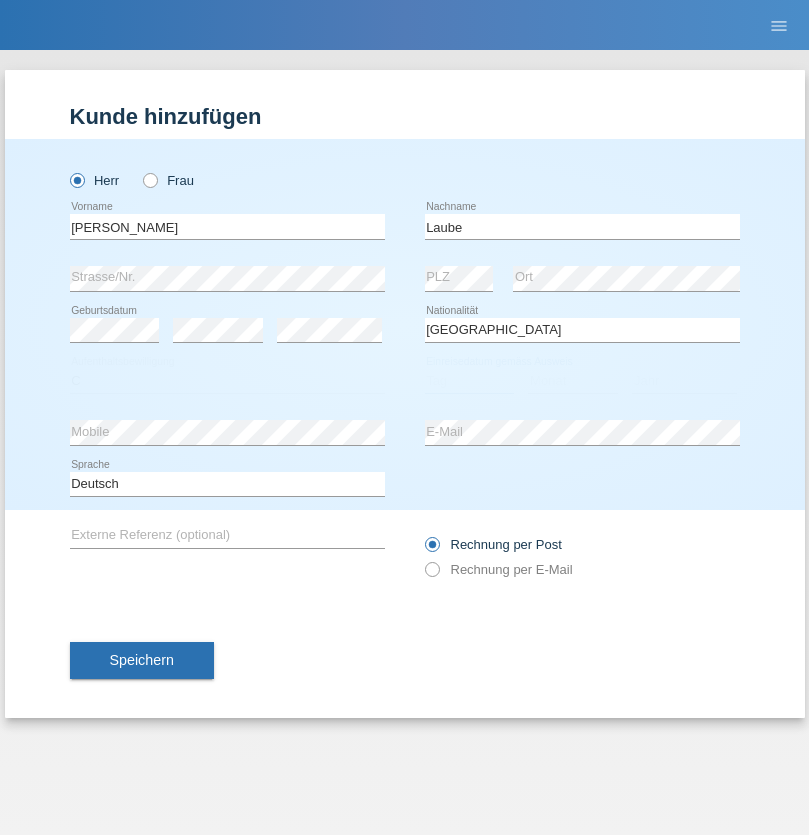 select on "23" 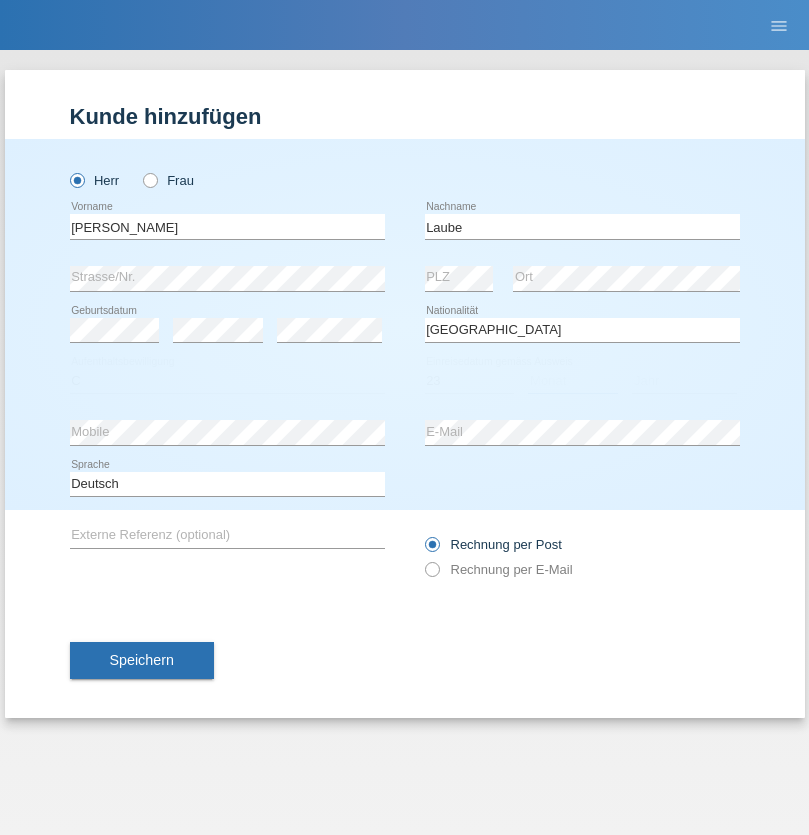 select on "03" 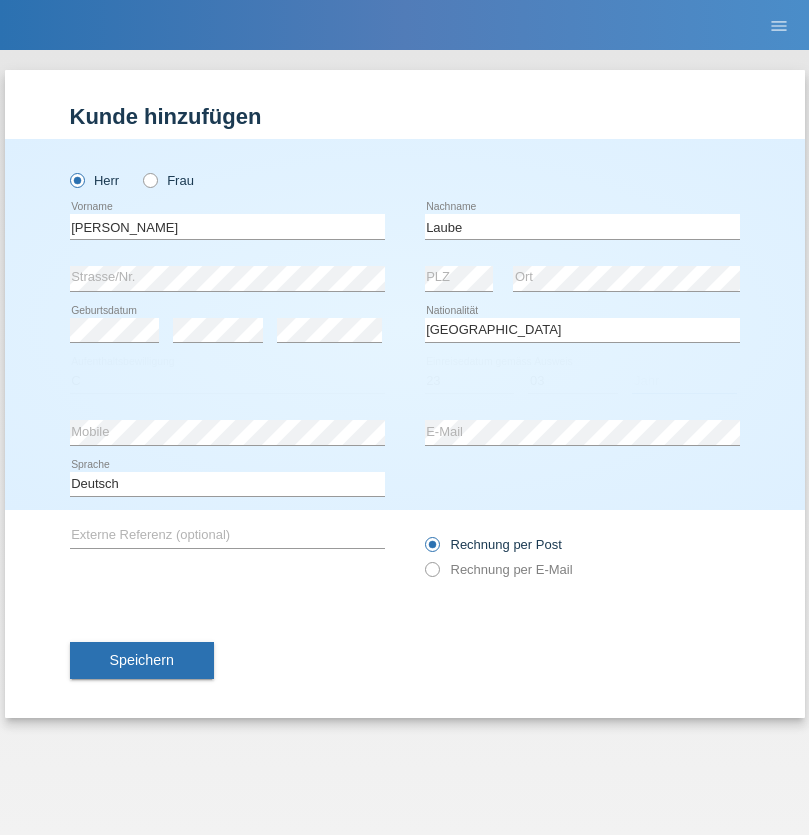 select on "2000" 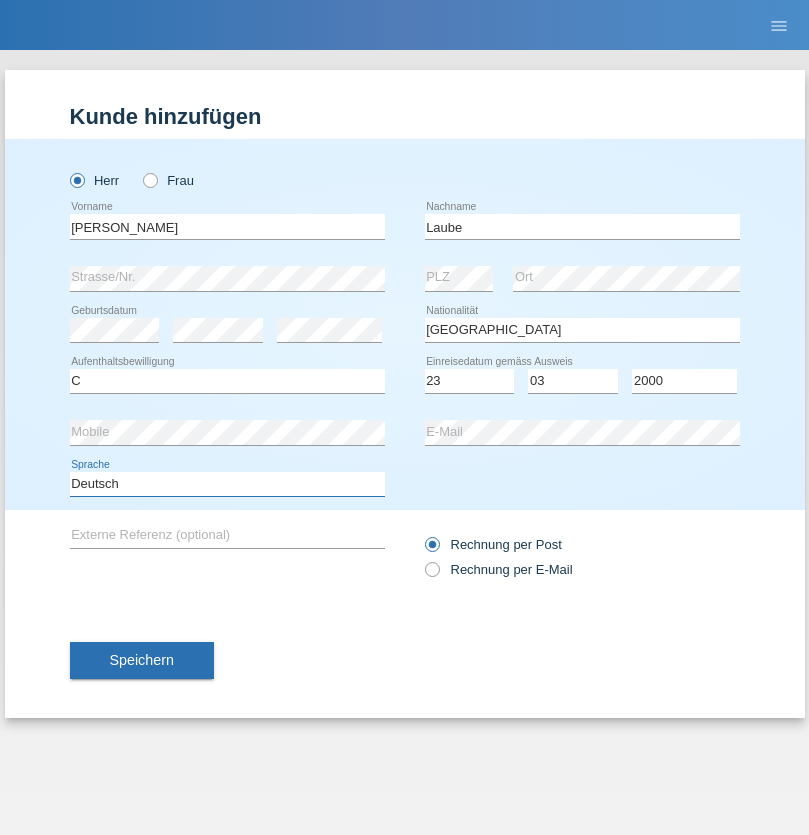 select on "en" 